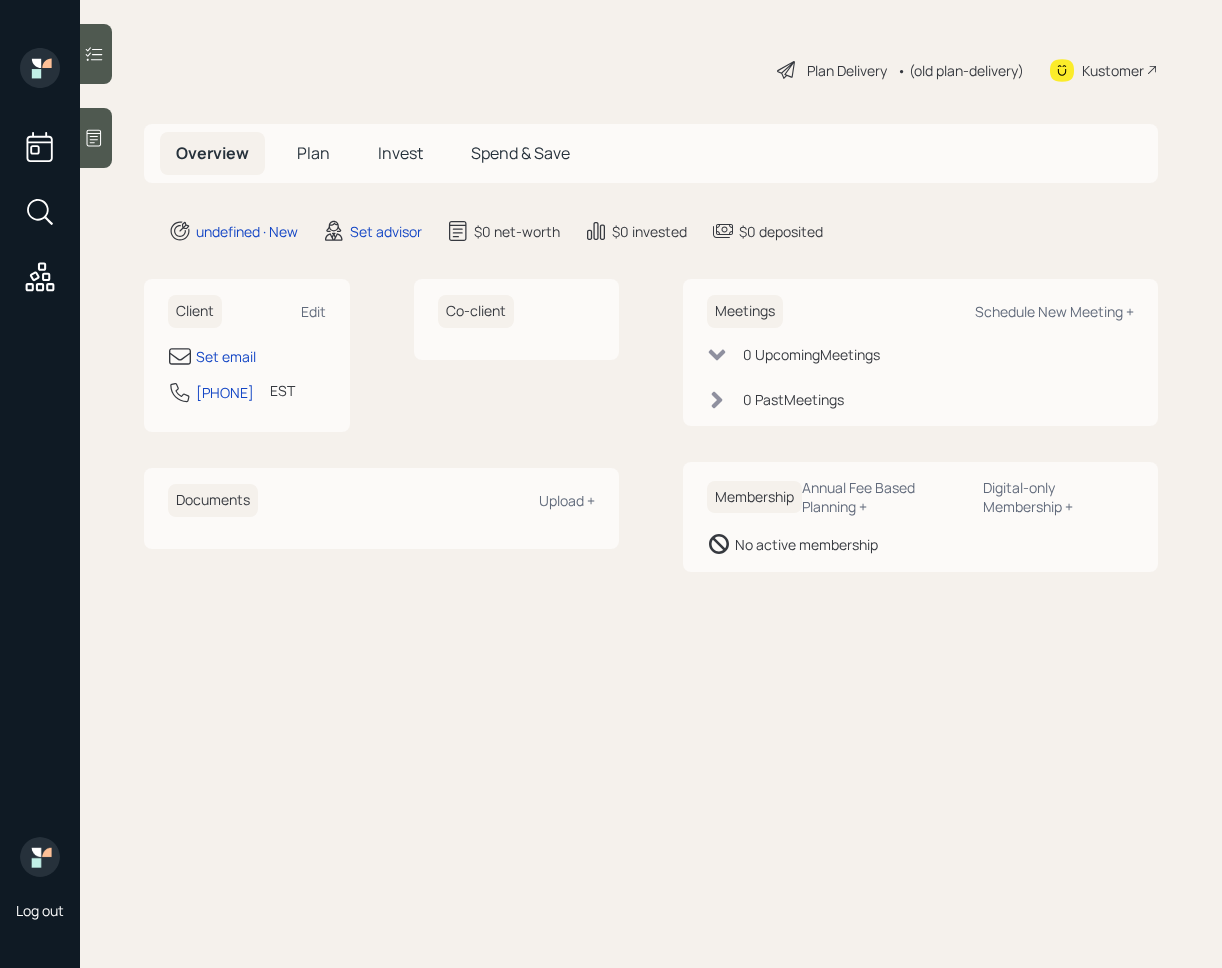 scroll, scrollTop: 0, scrollLeft: 0, axis: both 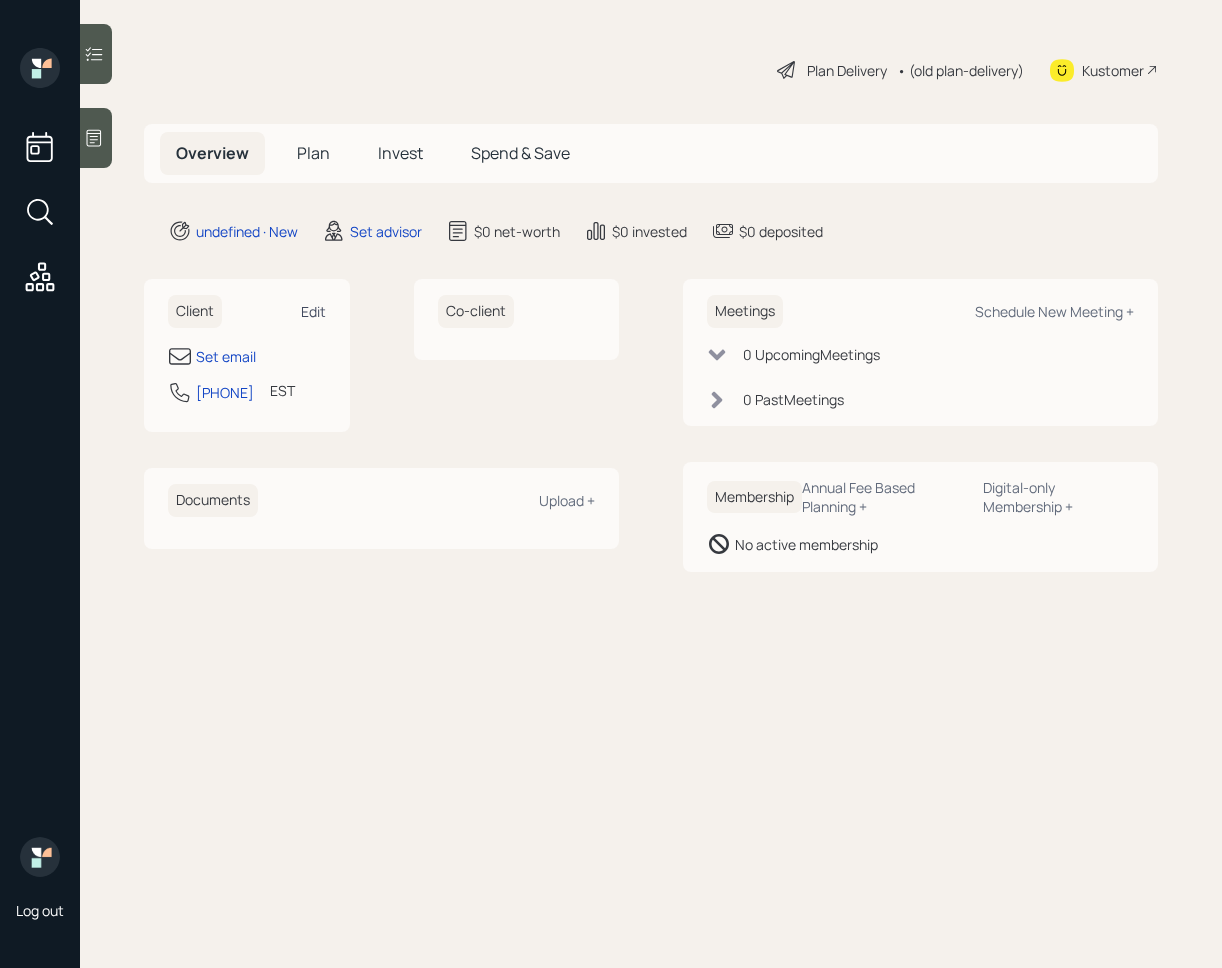 click on "Edit" at bounding box center (313, 311) 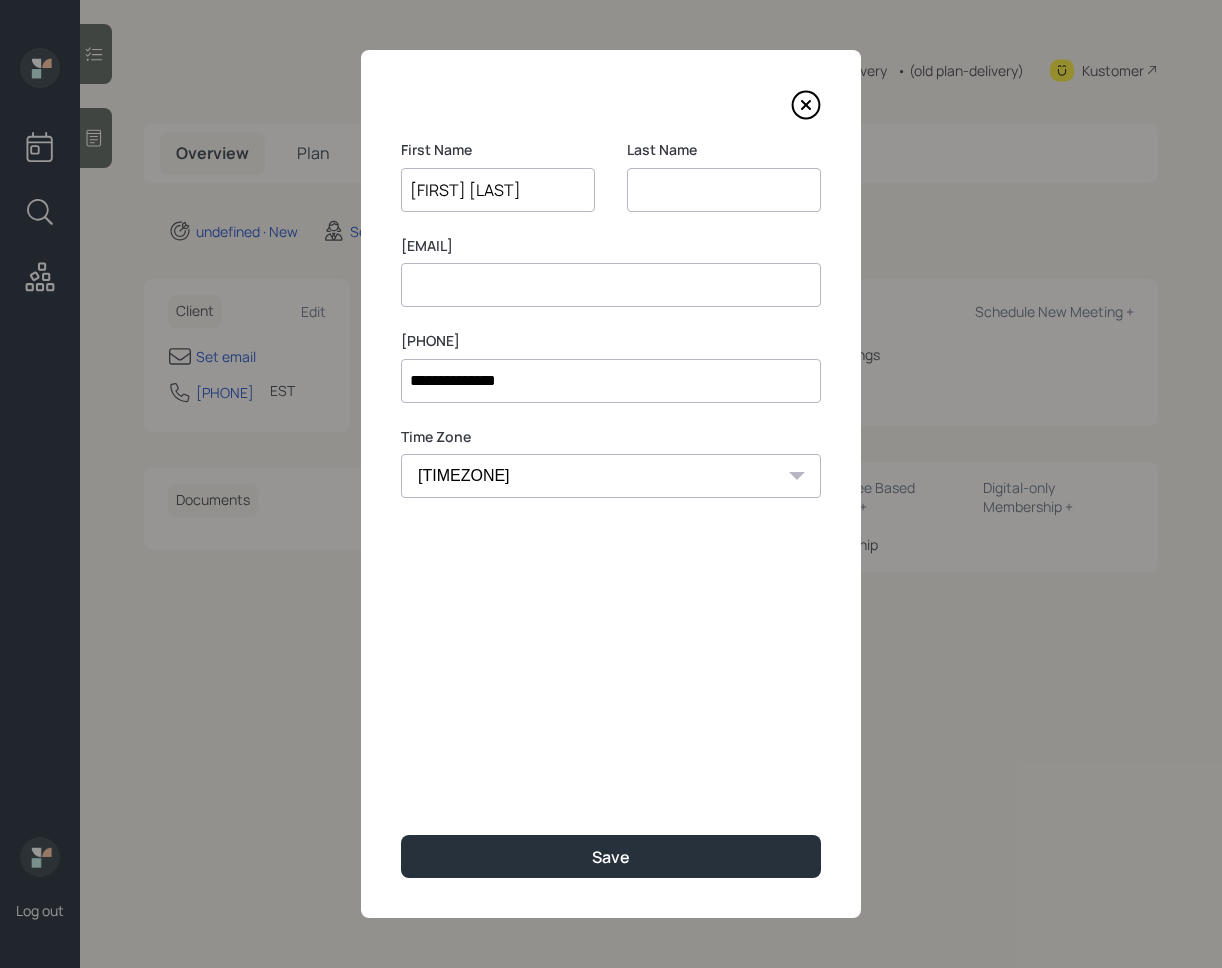 click on "[FIRST] [LAST]" at bounding box center (498, 190) 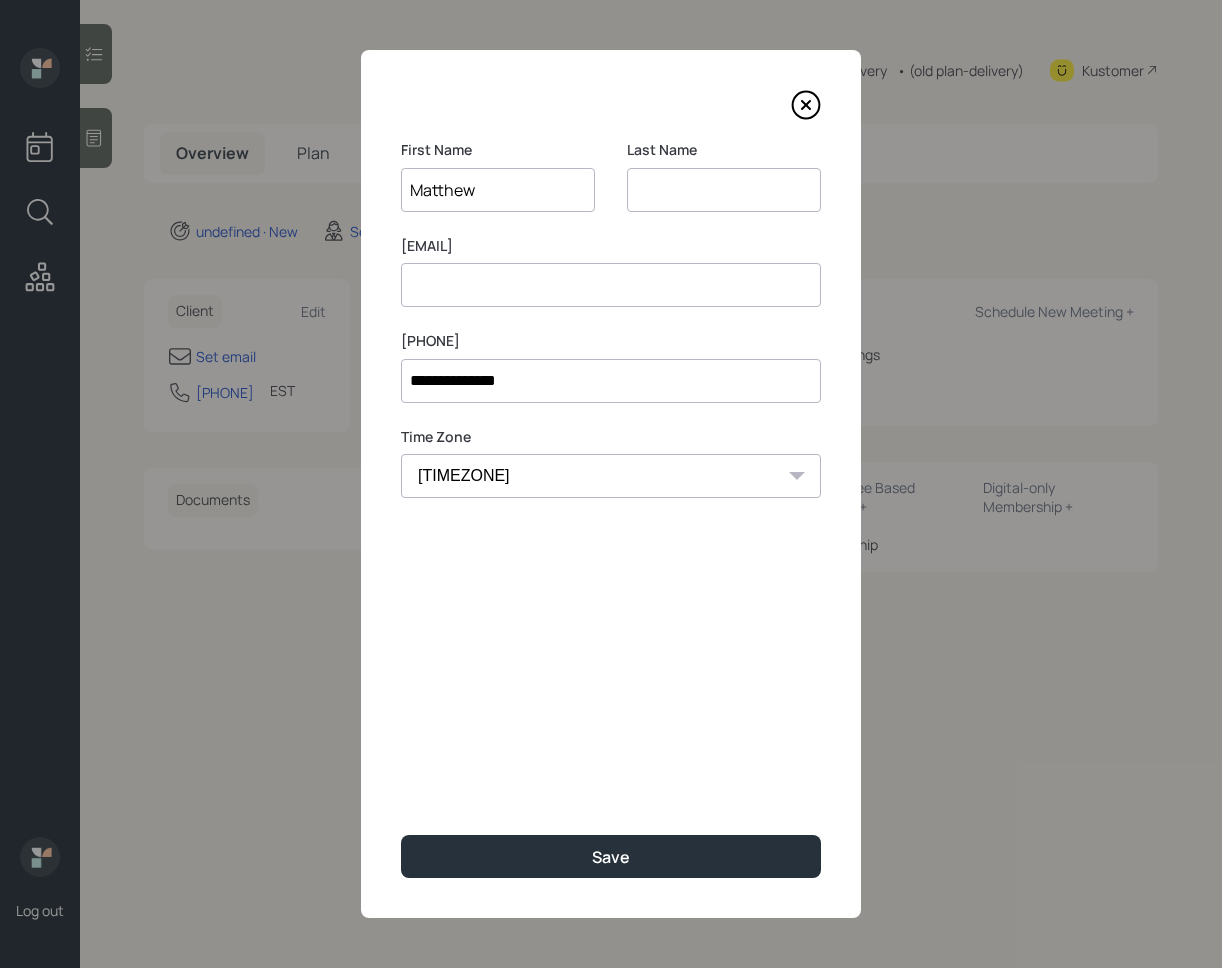 type on "Matthew" 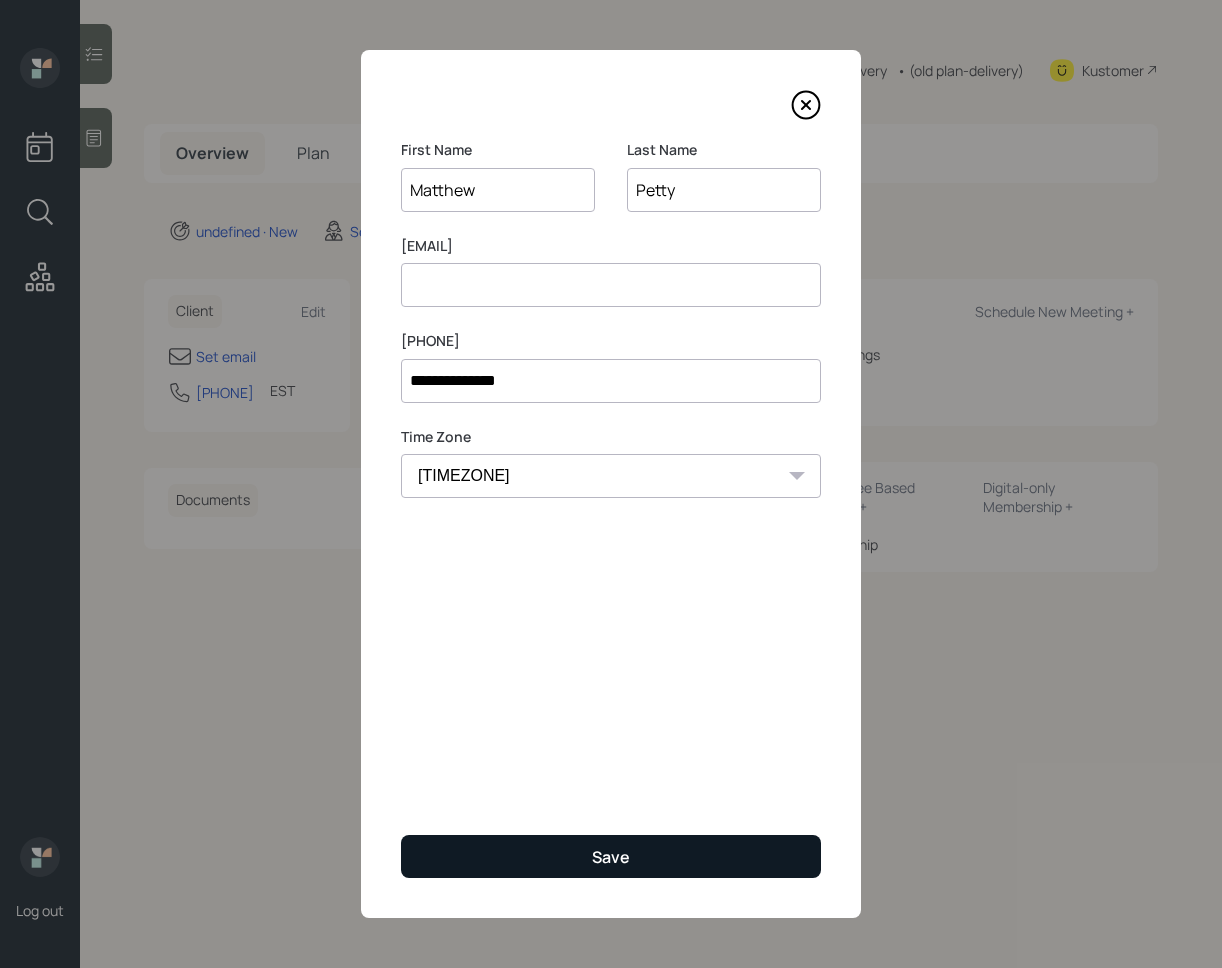 type on "Petty" 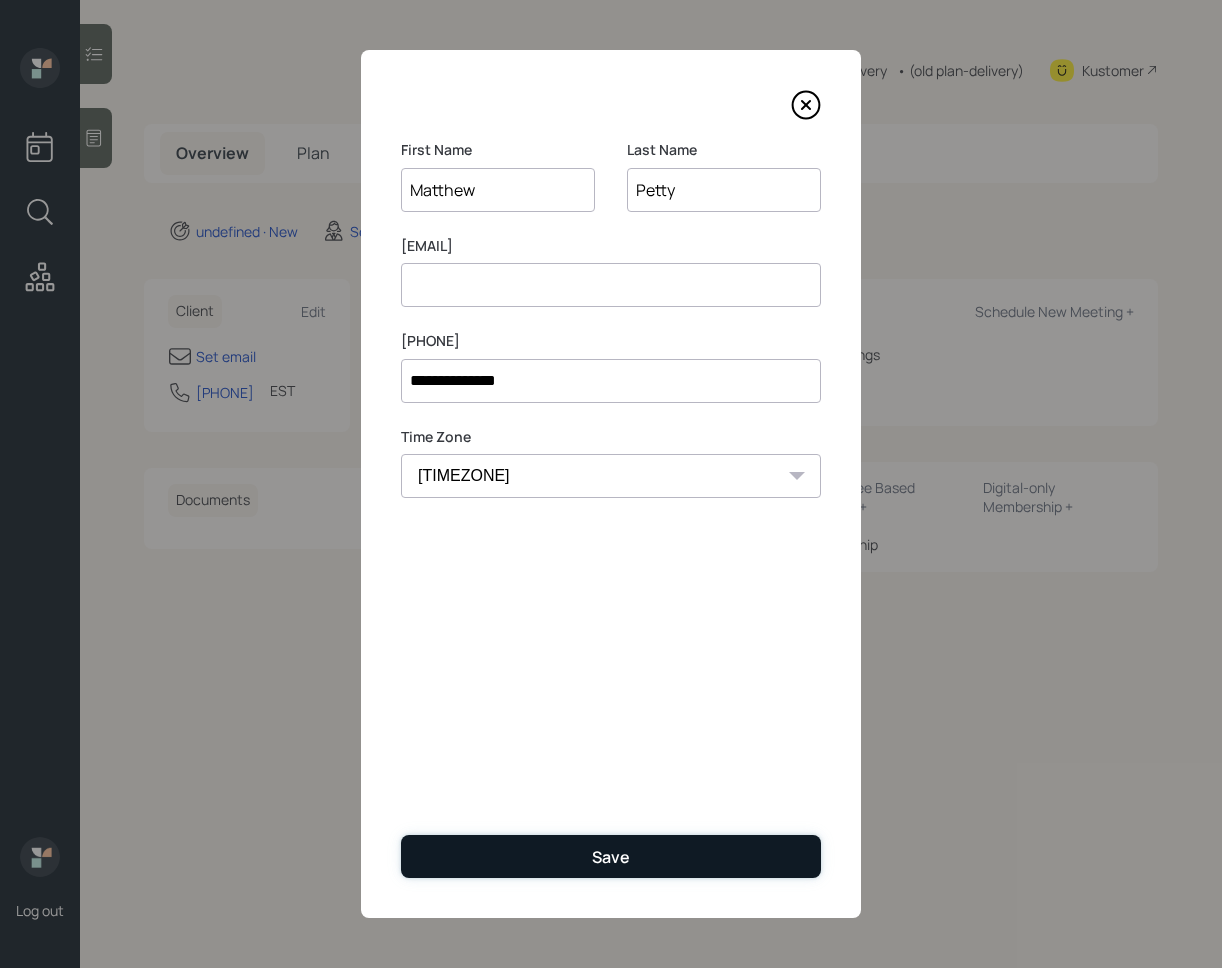 click on "Save" at bounding box center [611, 856] 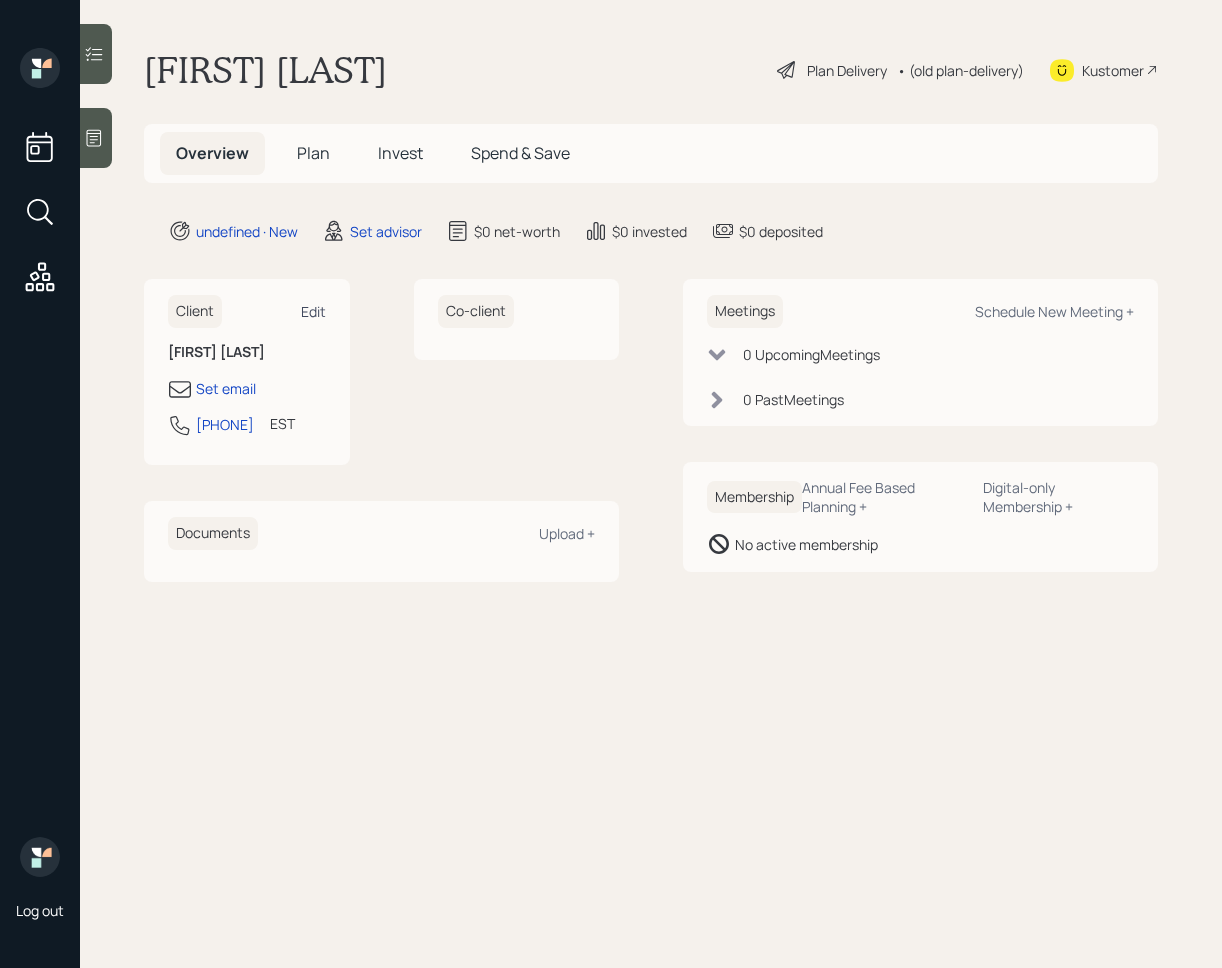 click on "Edit" at bounding box center (313, 311) 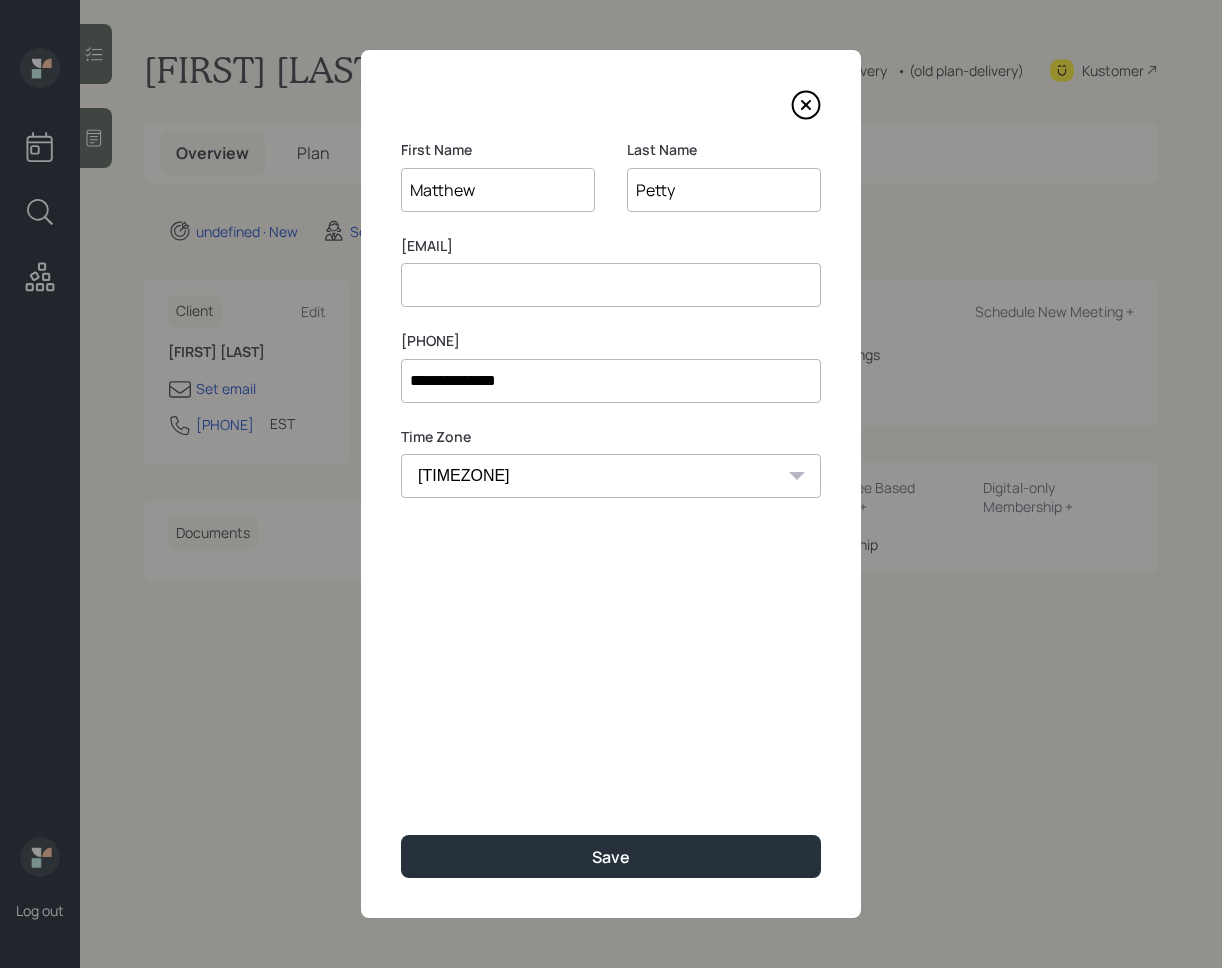 click at bounding box center (611, 285) 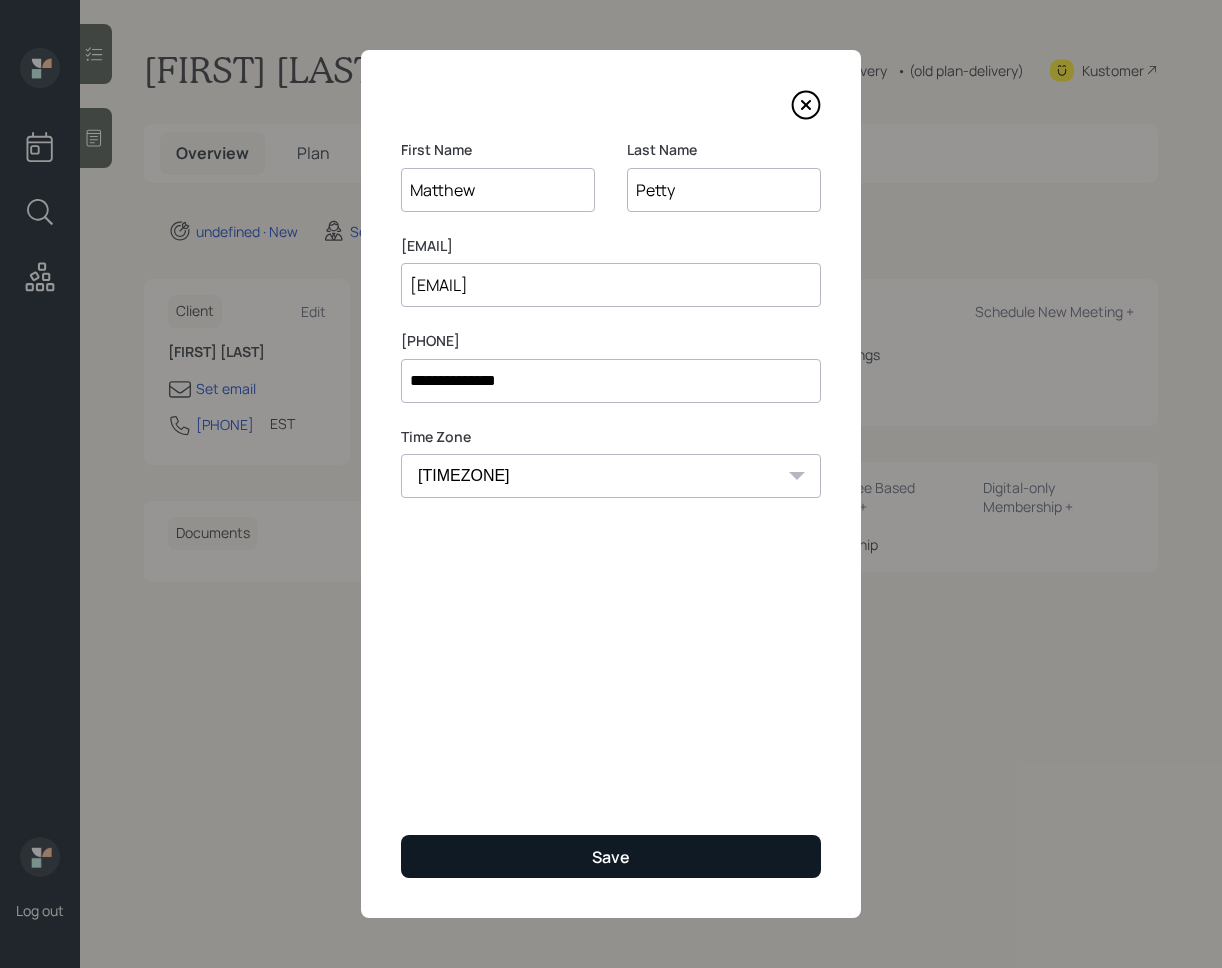 type on "[EMAIL]" 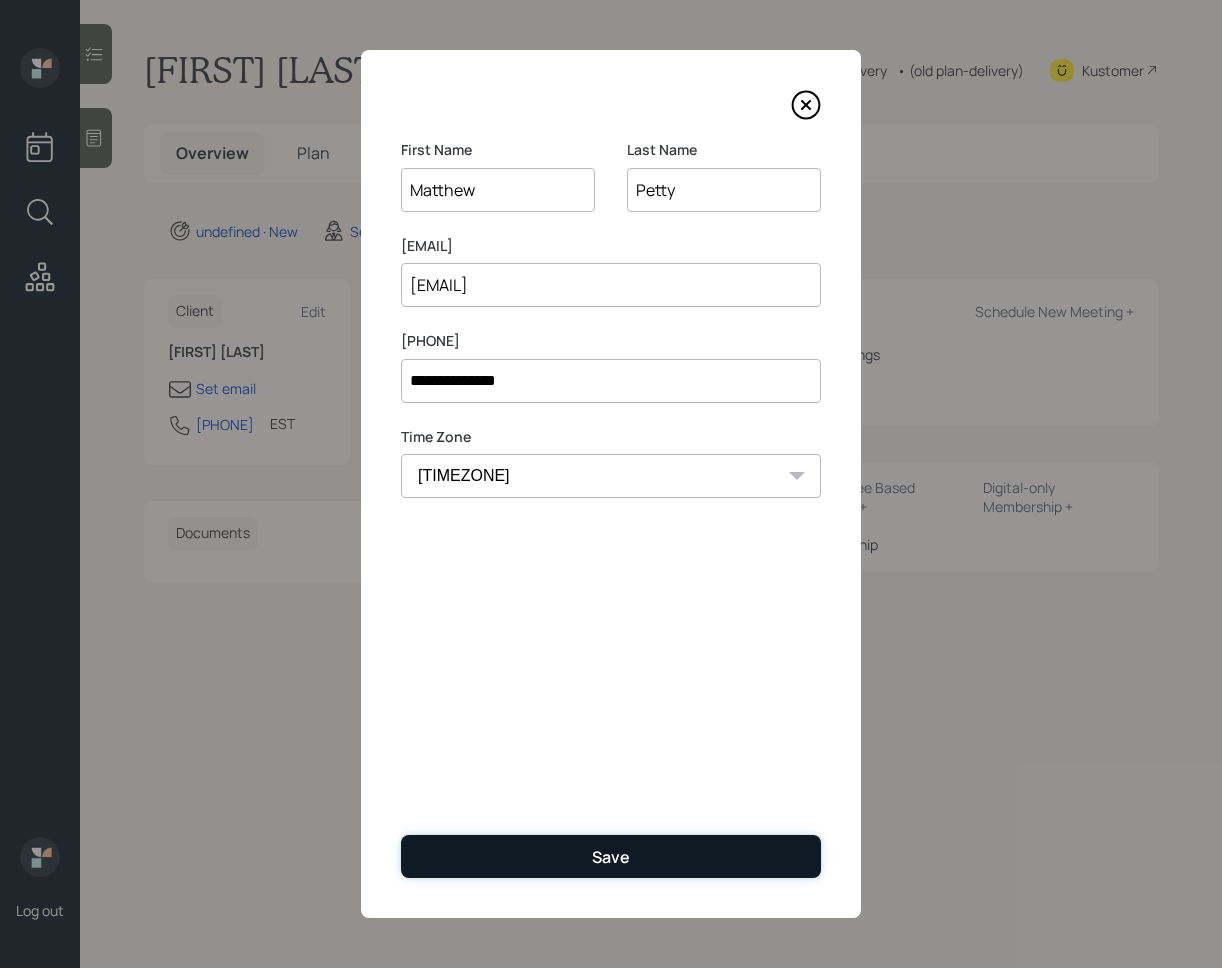click on "Save" at bounding box center [611, 856] 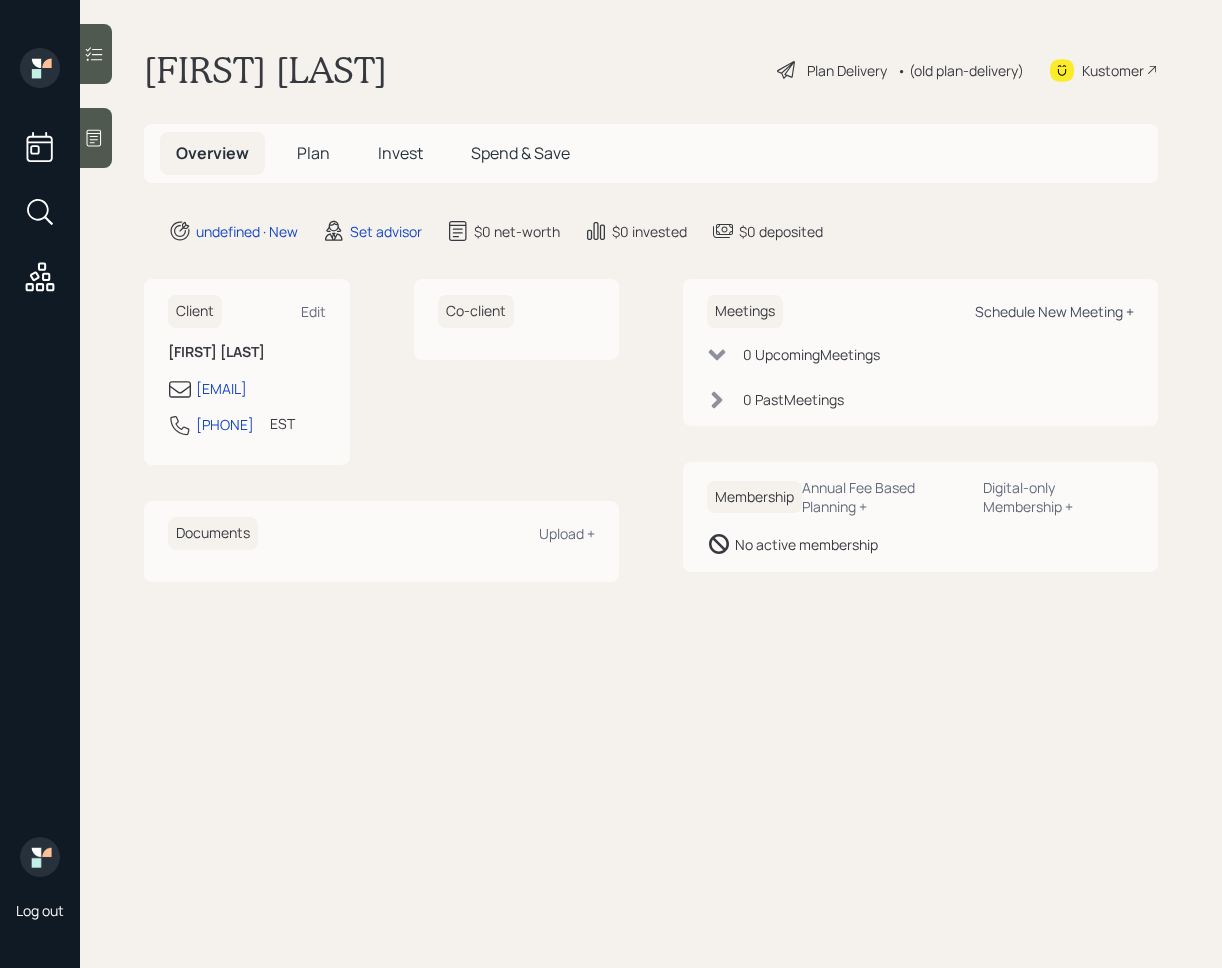 click on "Schedule New Meeting +" at bounding box center [1054, 311] 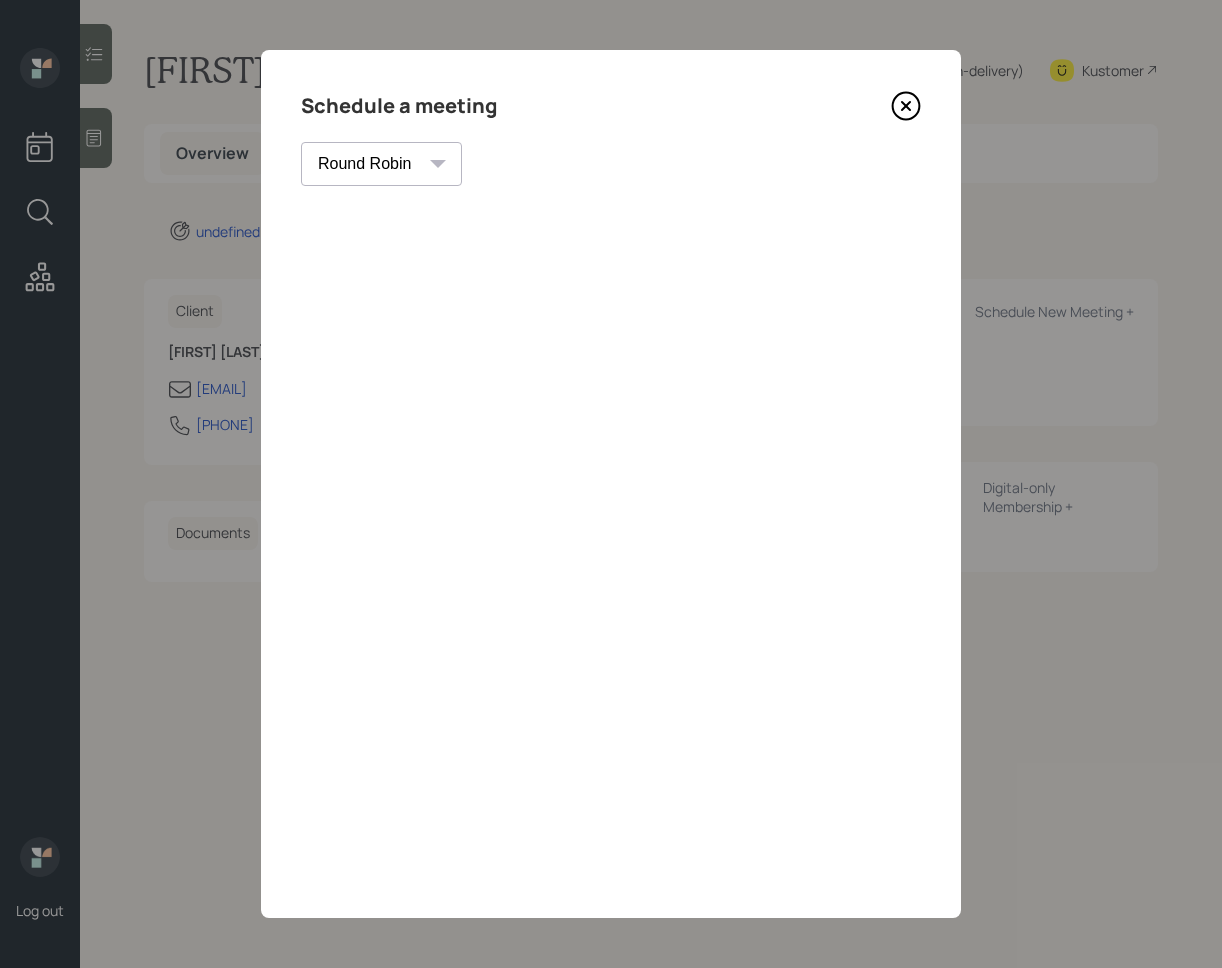 click on "Schedule a meeting Theresa Spinello Matthew Burke Eitan Bar-David Ian Yamey Trevor Nelson Melissa Louis Hamza Chaudhry Christian Ruiz Gordon Hanssen Robby Grisanti Jonah Coleman Tyler End Michael Russo Treva Nostdahl Eric Schwartz James DiStasi Hunter Neumayer Sami Boghos Harrison Schaefer Round Robin" at bounding box center (611, 484) 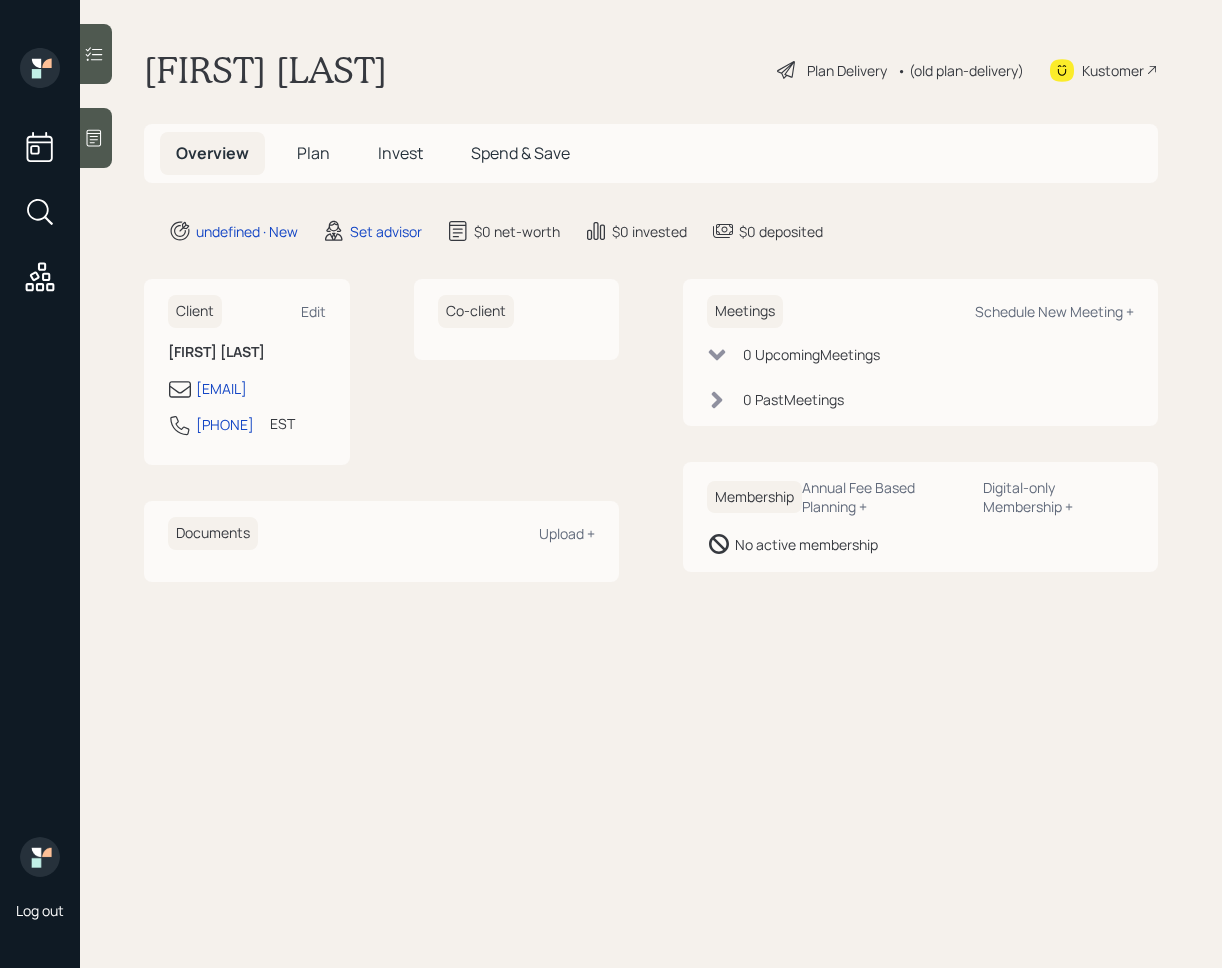 click 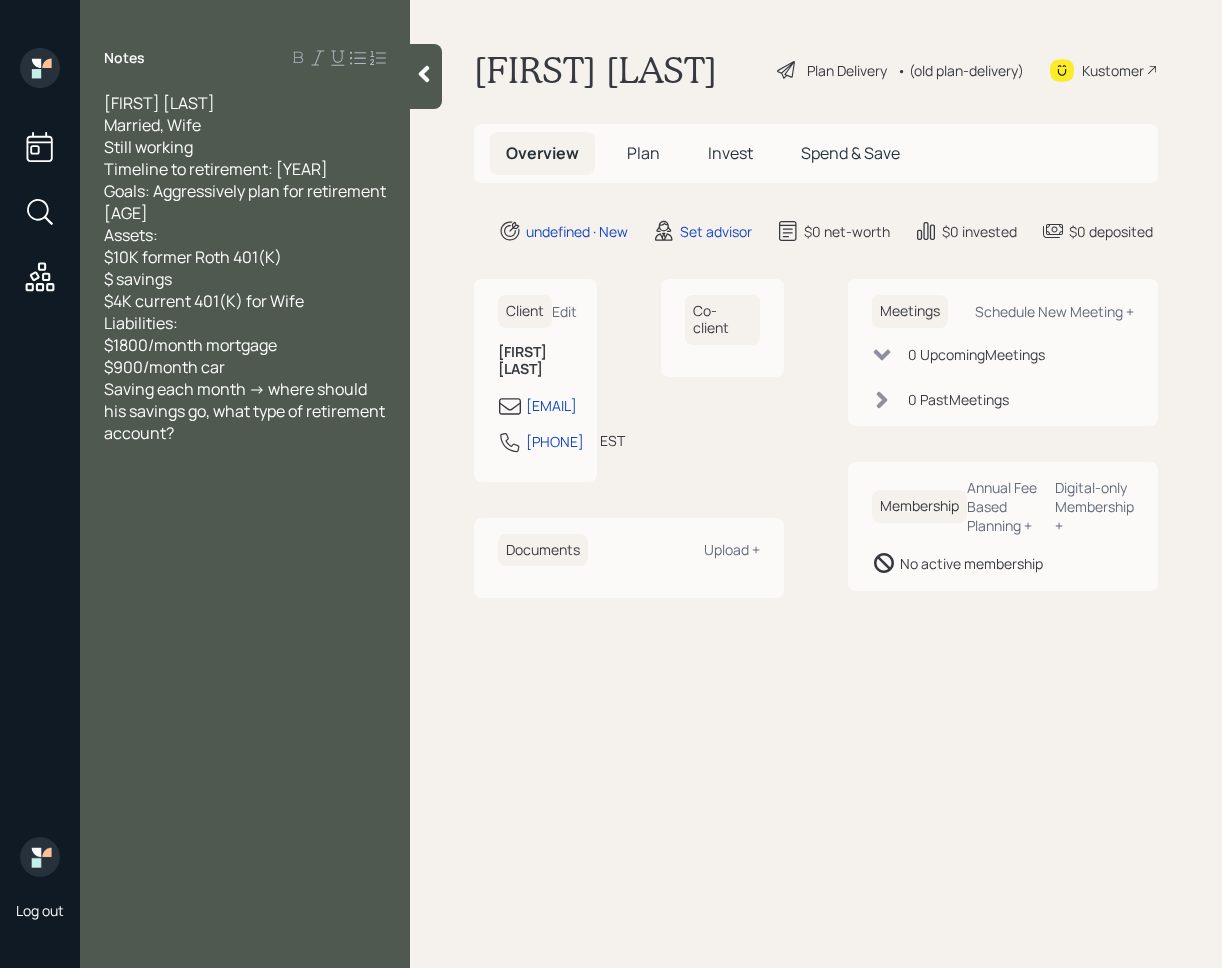 click at bounding box center [426, 76] 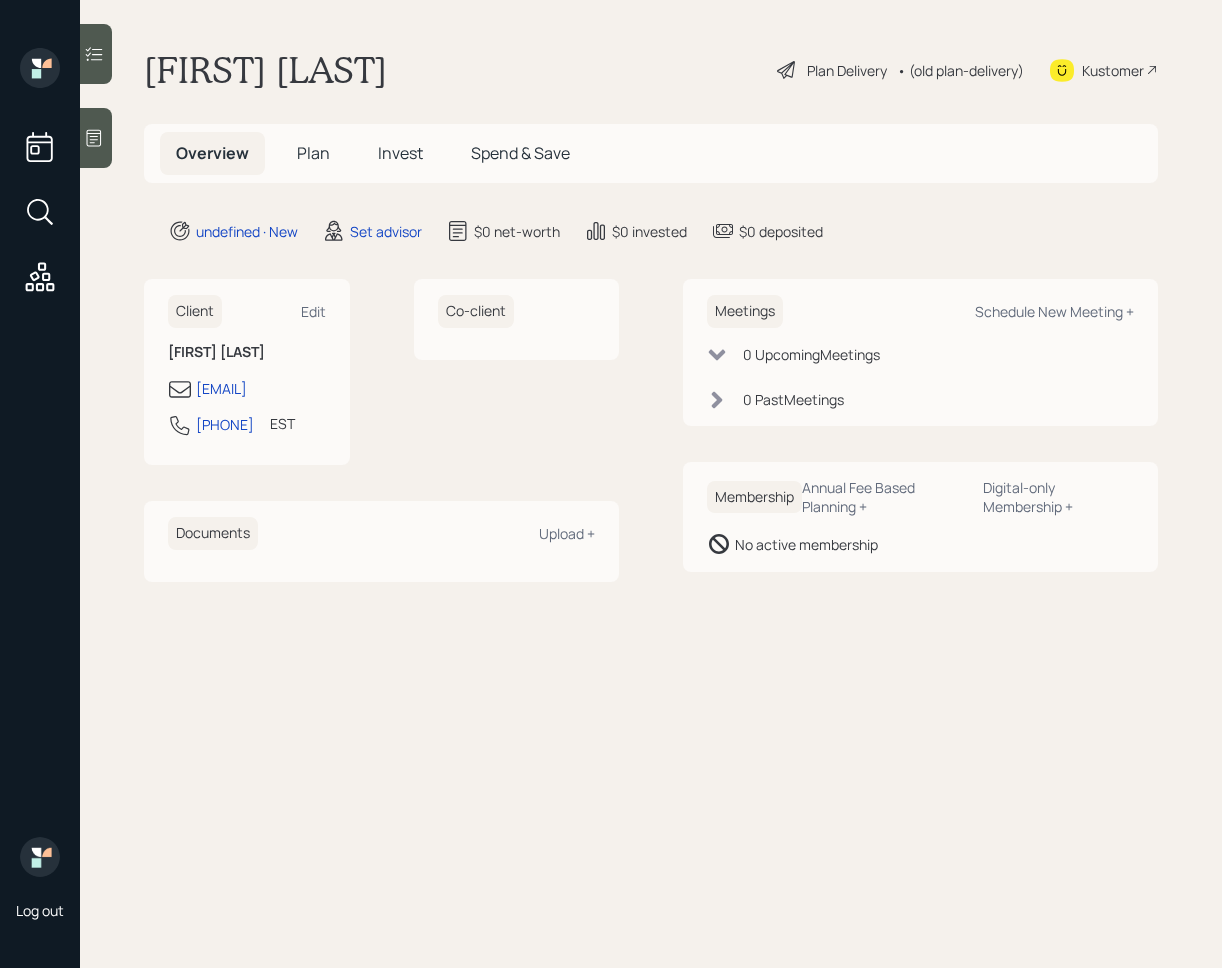 click 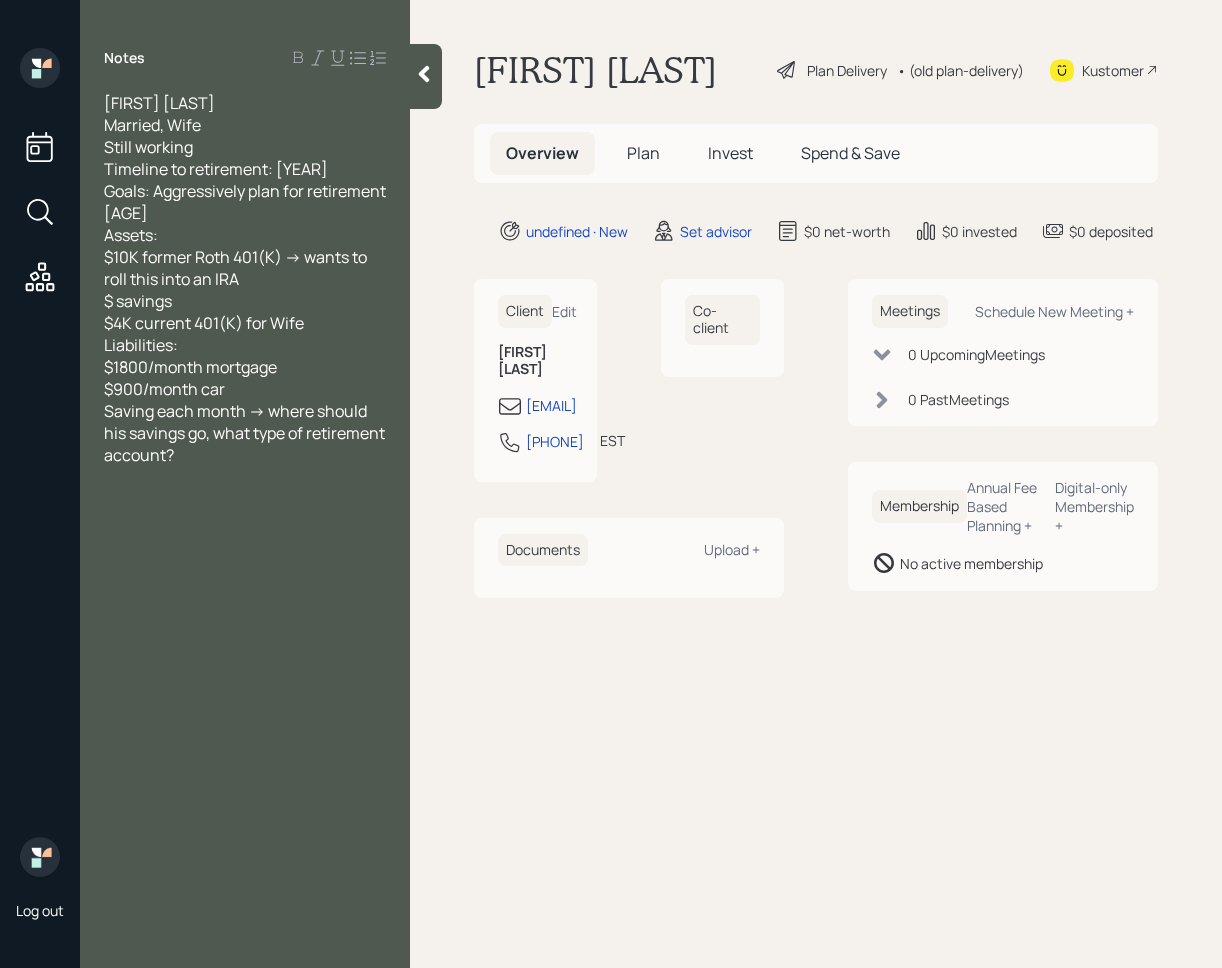 click 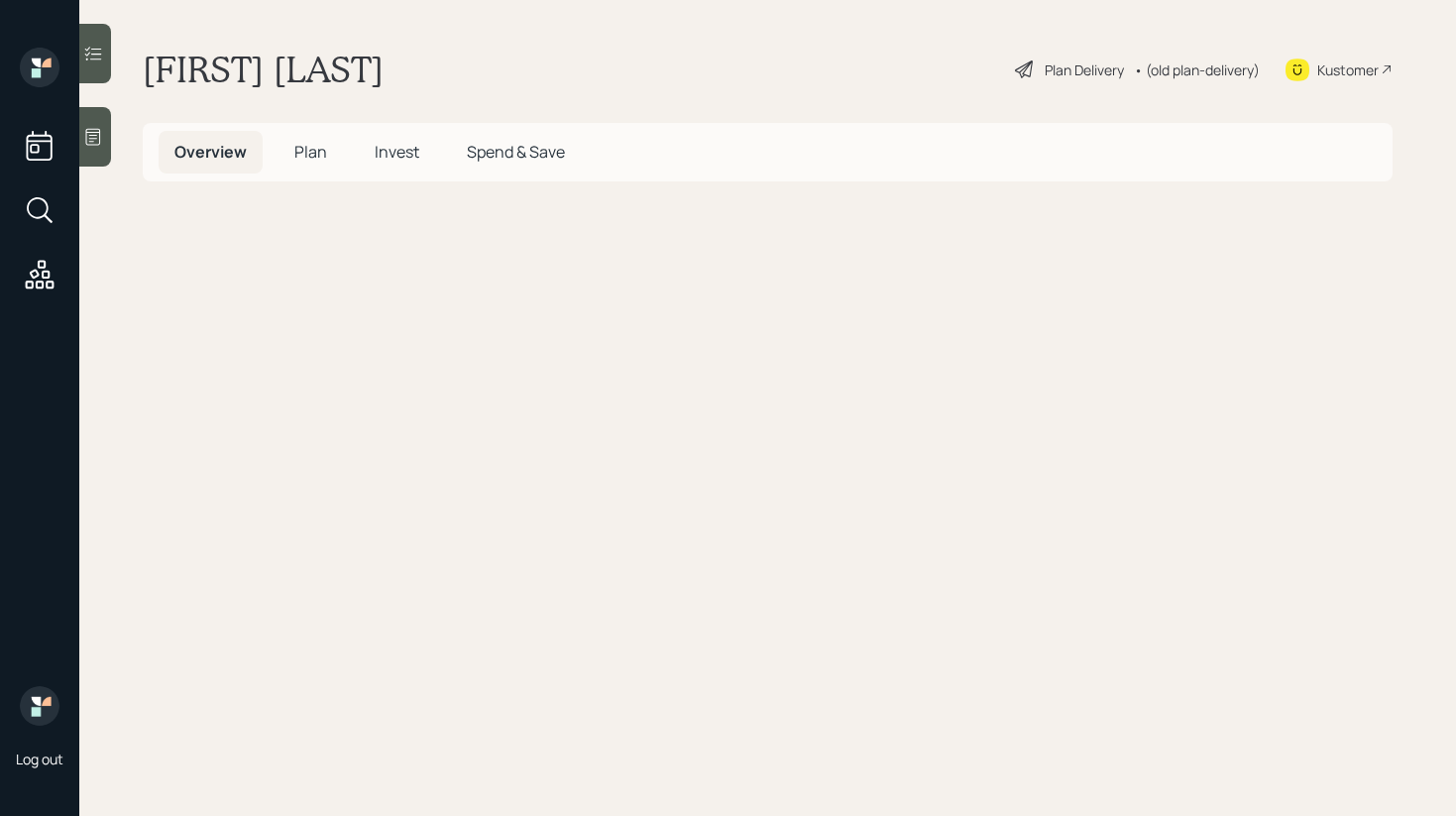 scroll, scrollTop: 0, scrollLeft: 0, axis: both 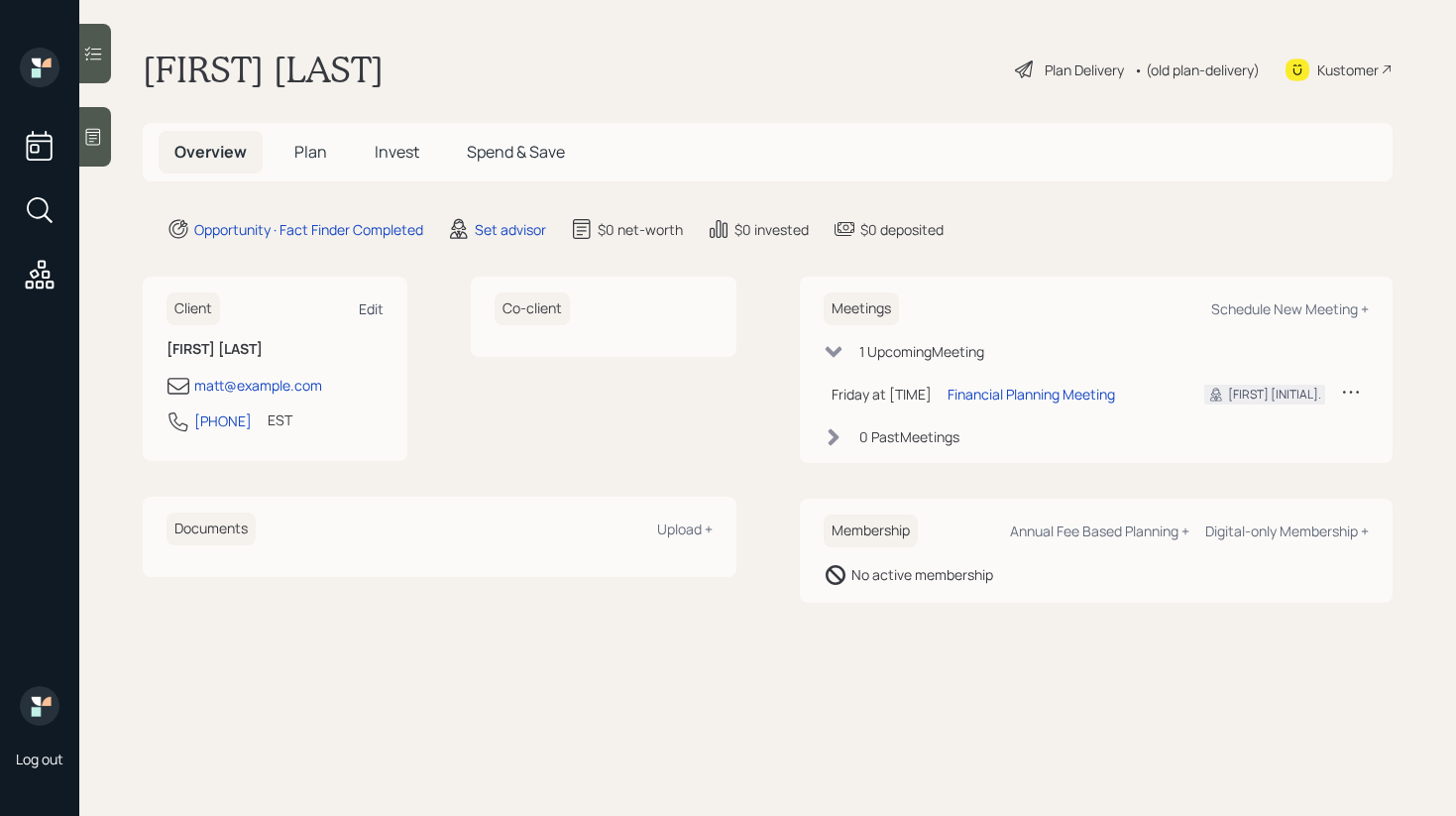 click on "Edit" at bounding box center (371, 308) 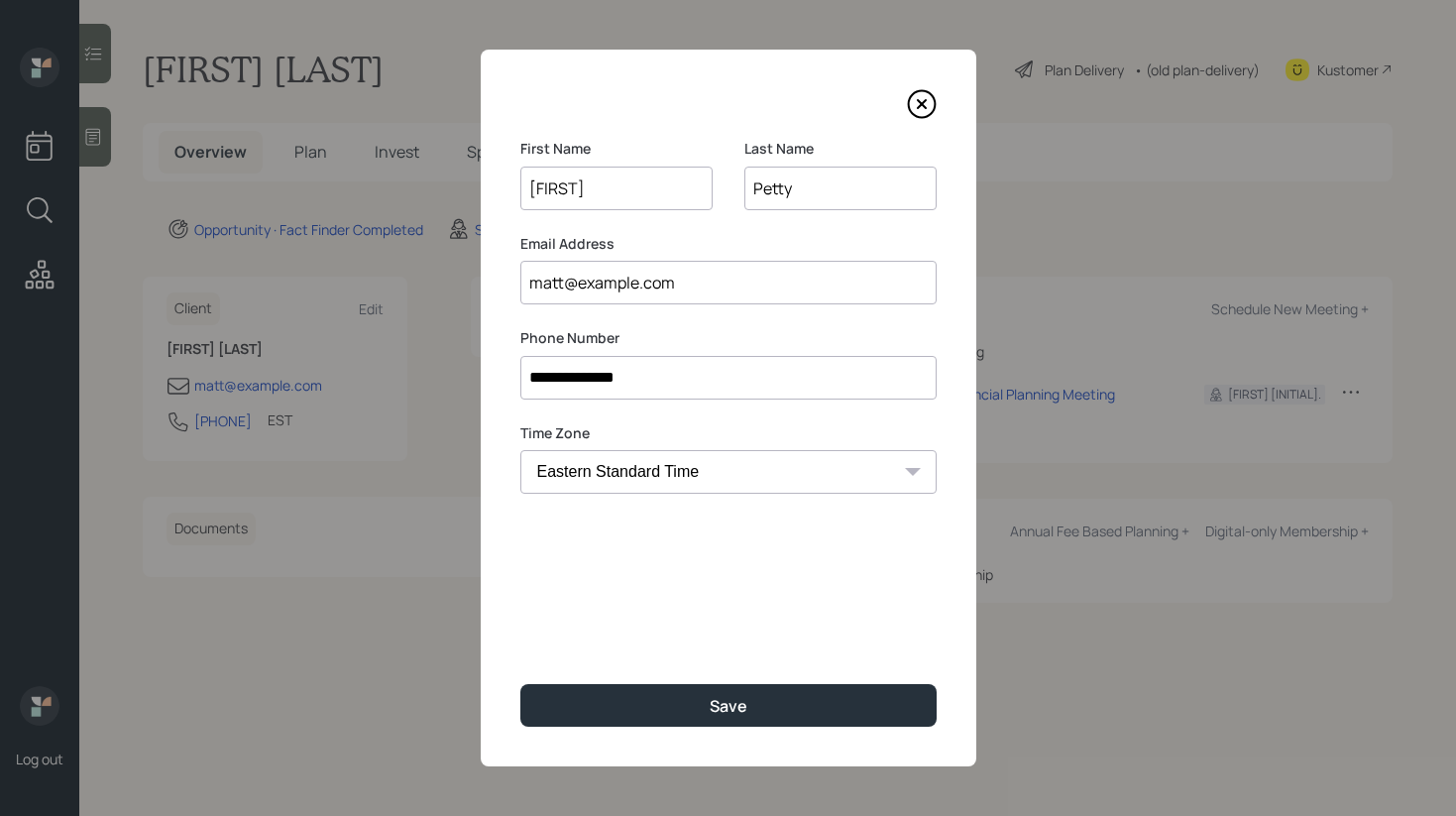 click on "matt@example.com" at bounding box center [728, 283] 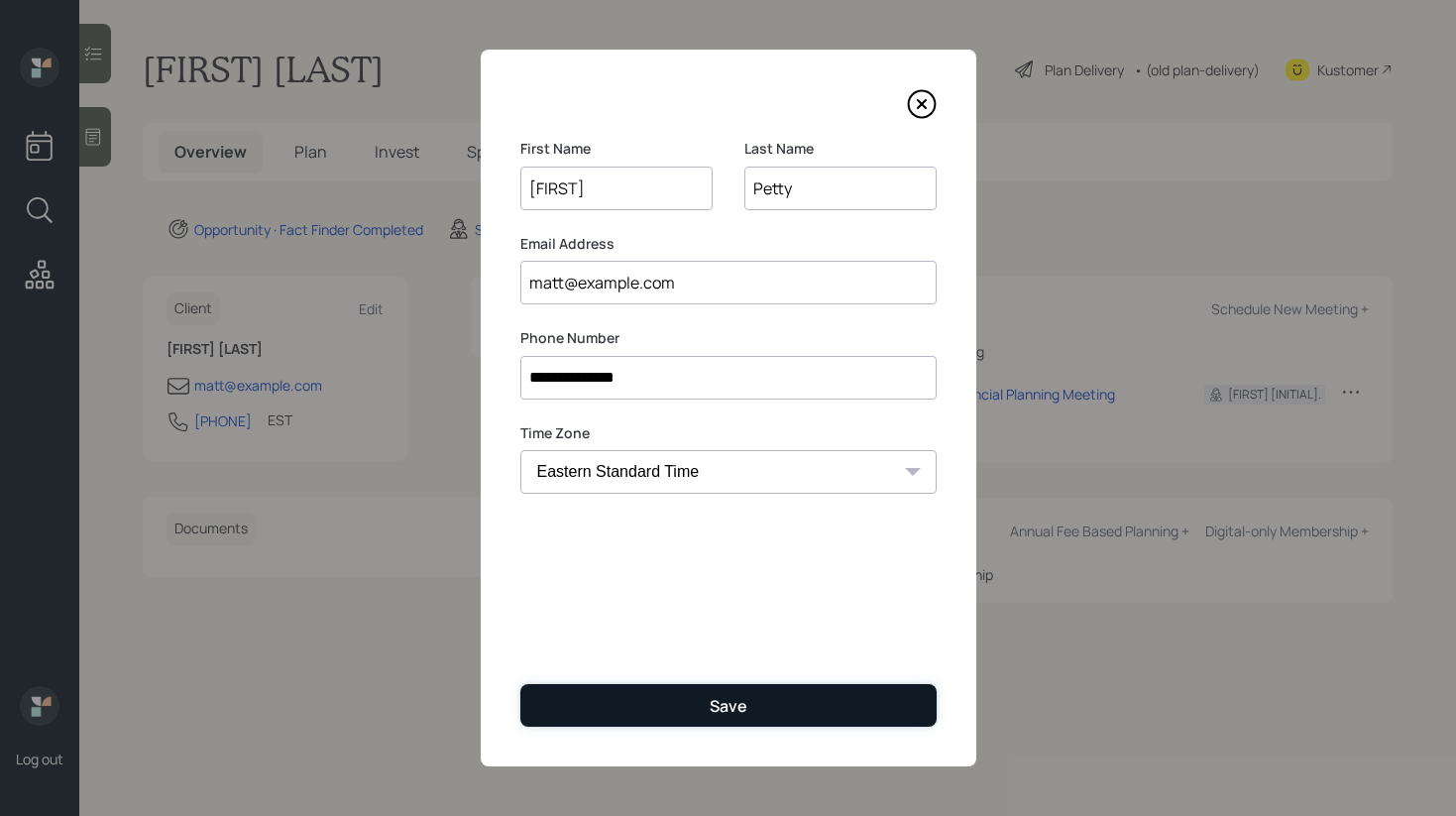 click on "Save" at bounding box center [728, 705] 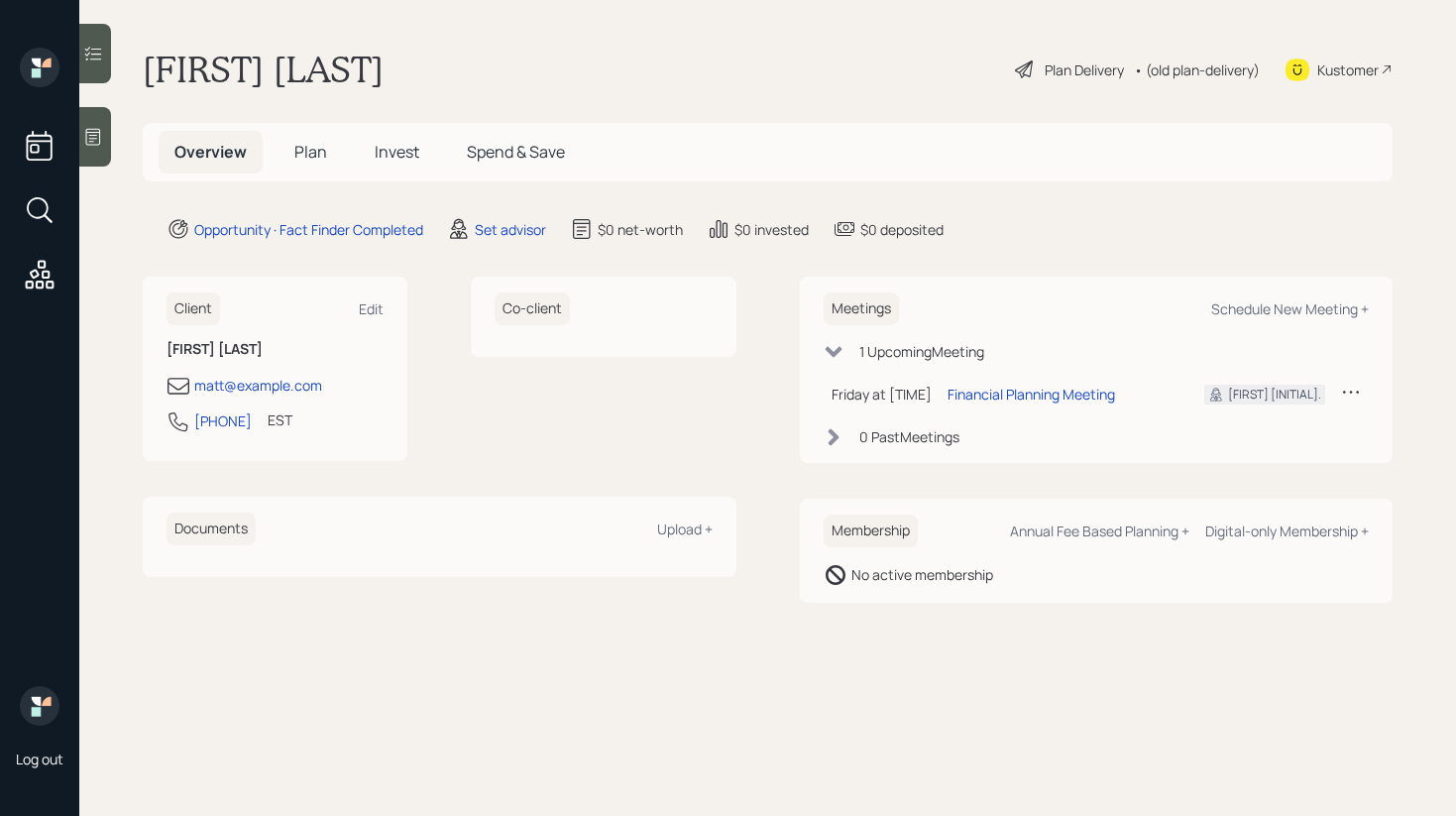 click at bounding box center (95, 137) 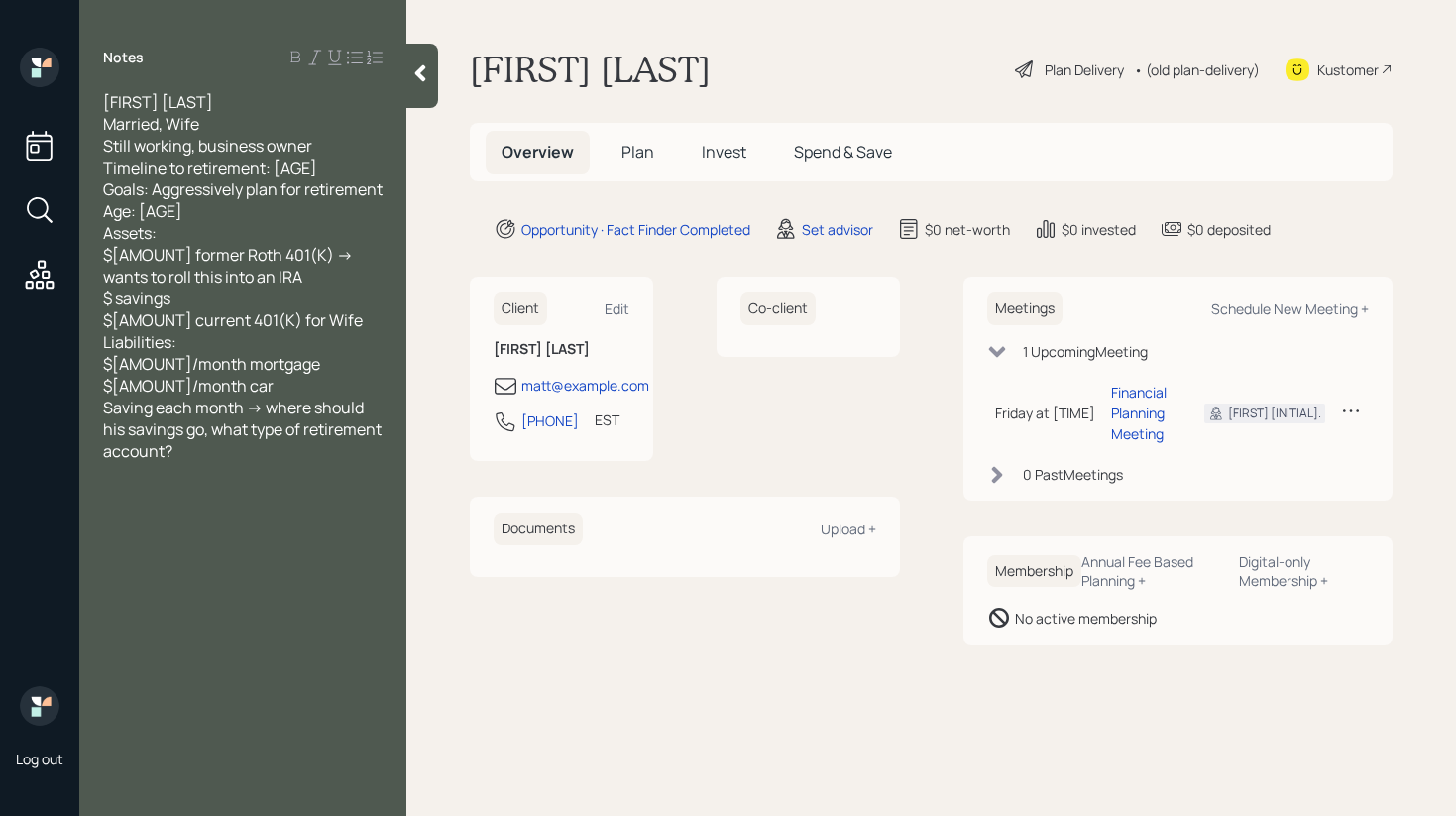 click at bounding box center [422, 75] 